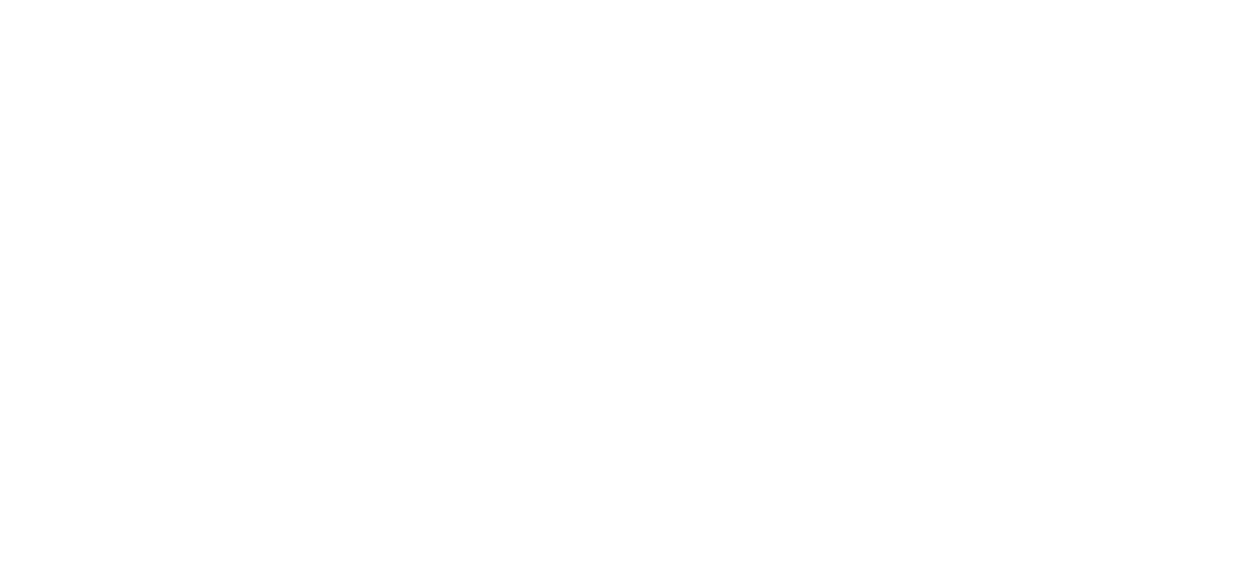 scroll, scrollTop: 0, scrollLeft: 0, axis: both 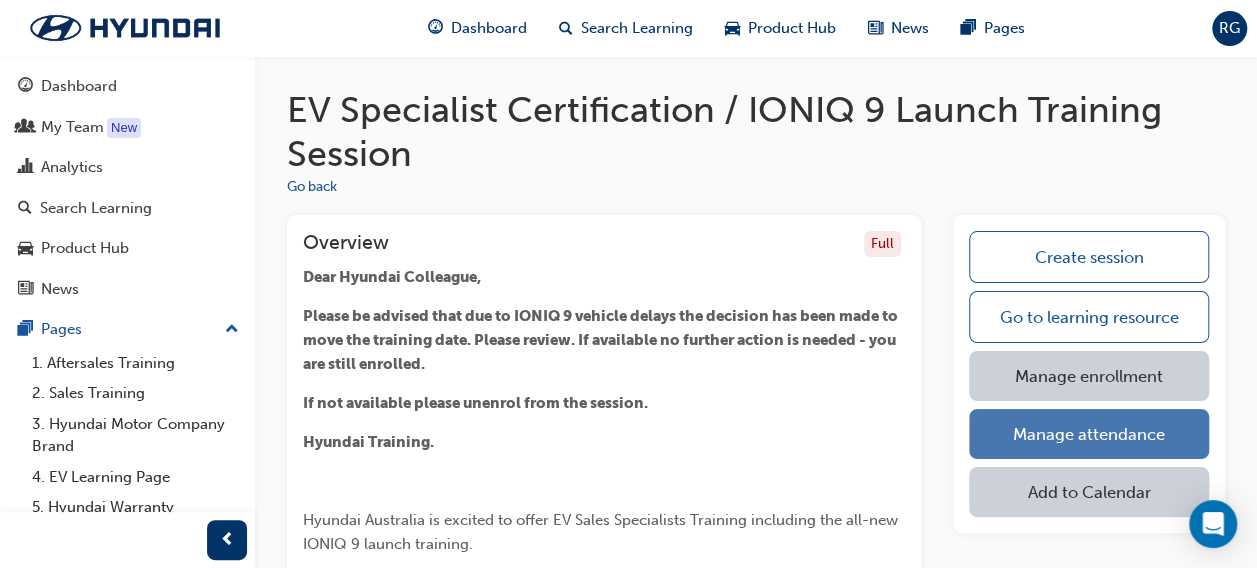 click on "Manage attendance" at bounding box center (1089, 434) 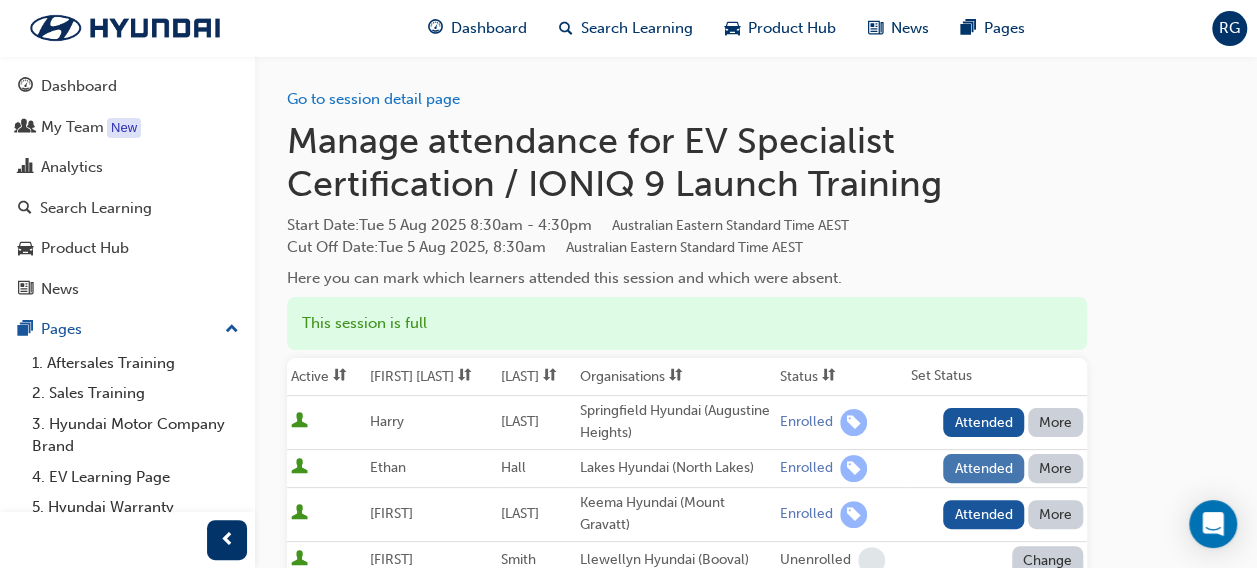 click on "Attended" at bounding box center (983, 468) 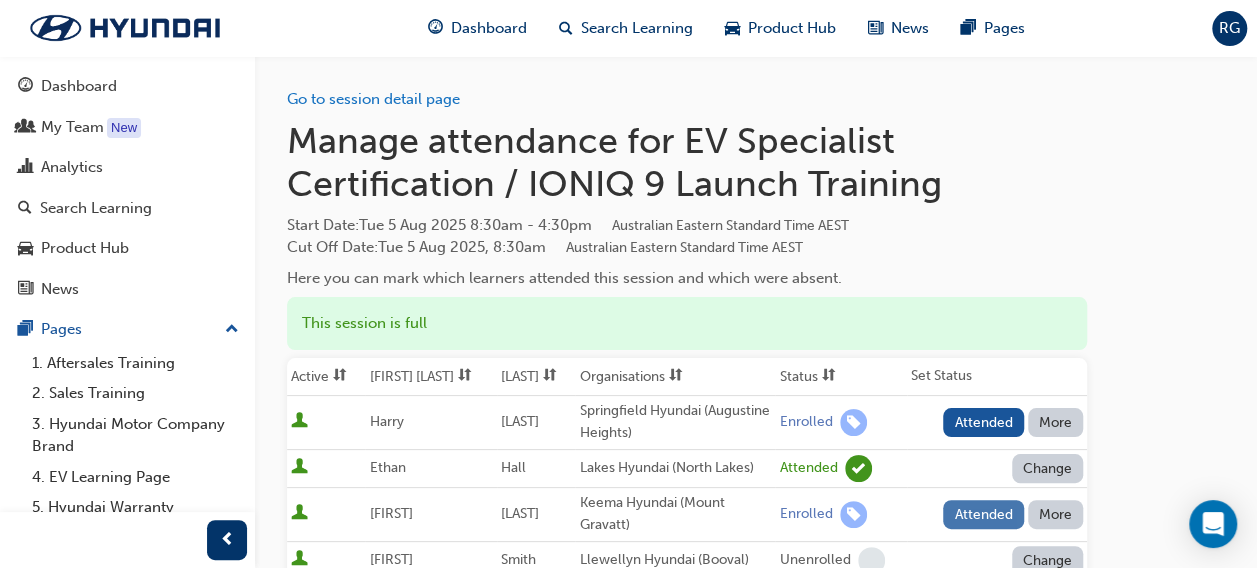 click on "Attended" at bounding box center (983, 514) 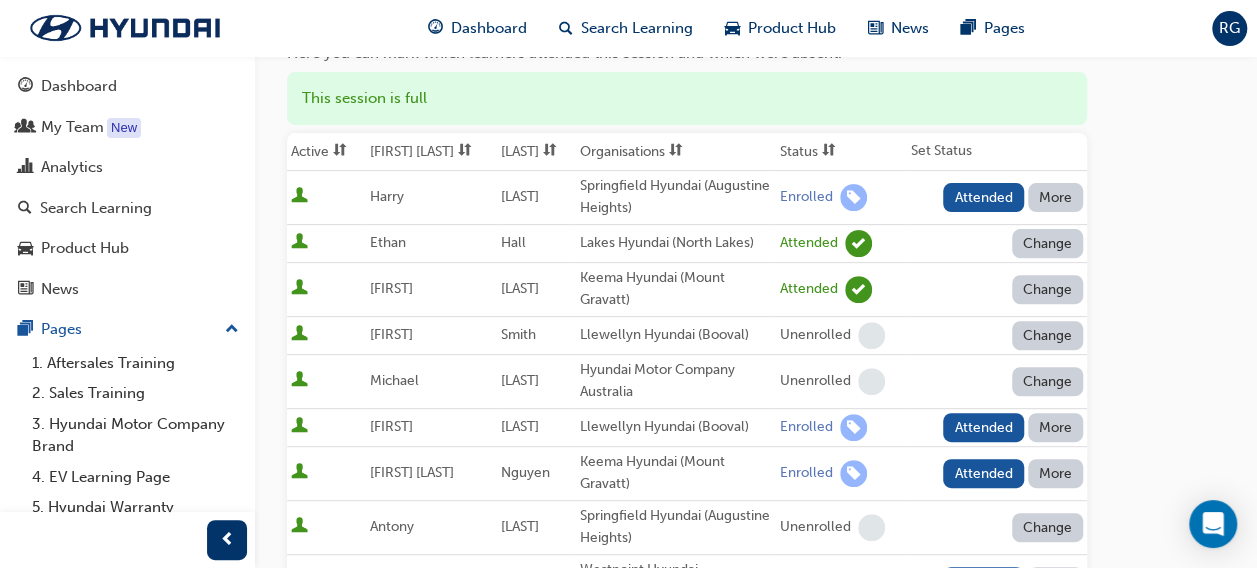 scroll, scrollTop: 226, scrollLeft: 0, axis: vertical 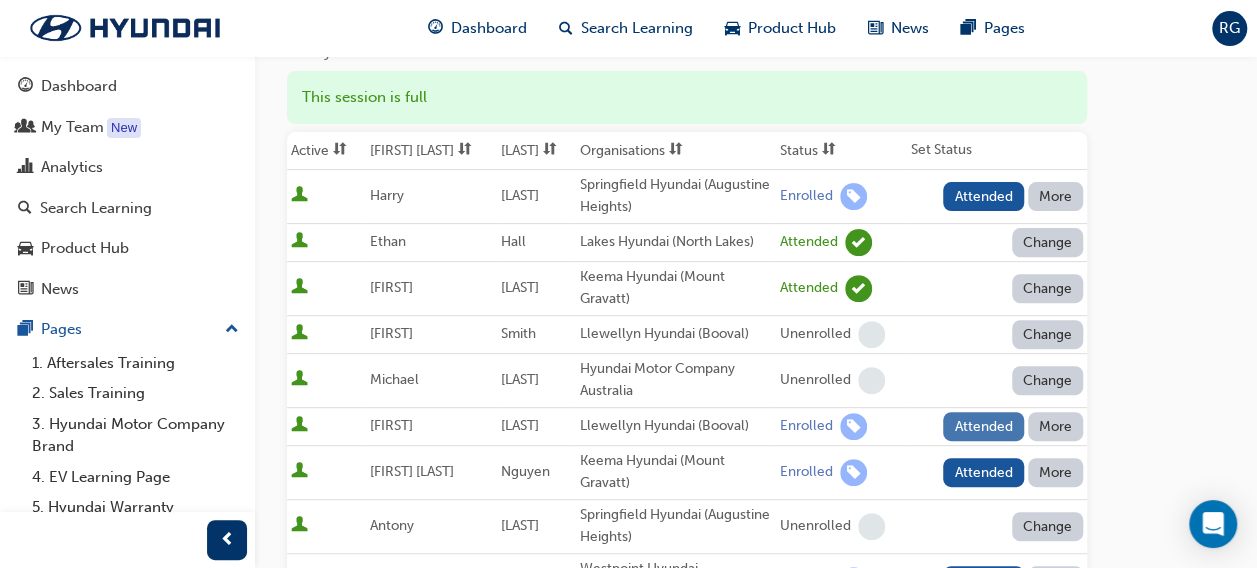 click on "Attended" at bounding box center [983, 426] 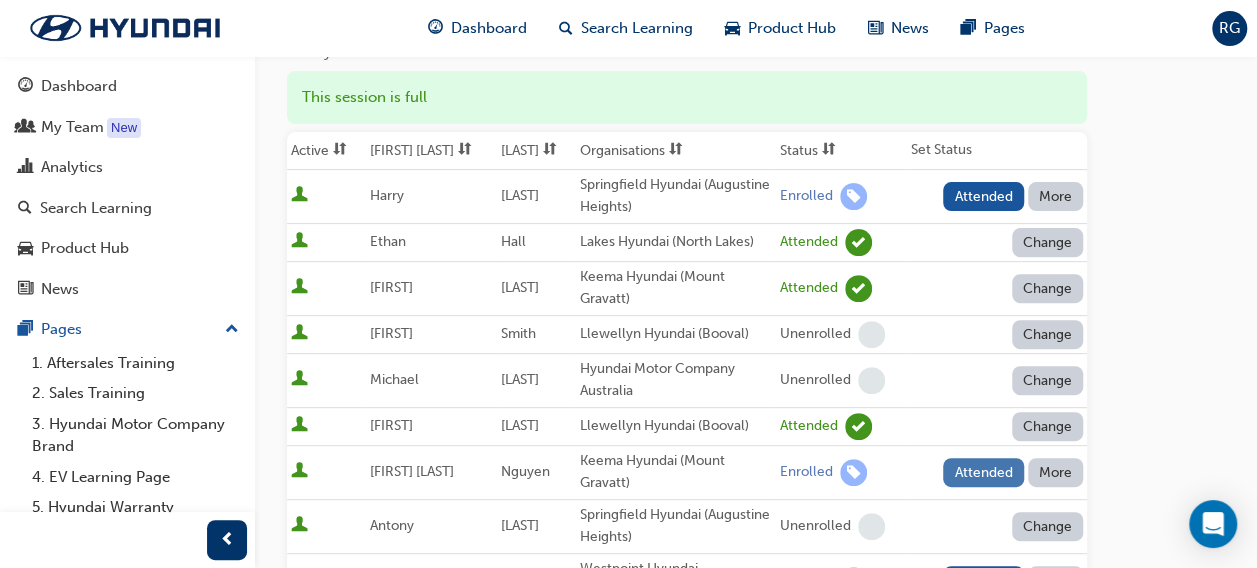 click on "Attended" at bounding box center (983, 472) 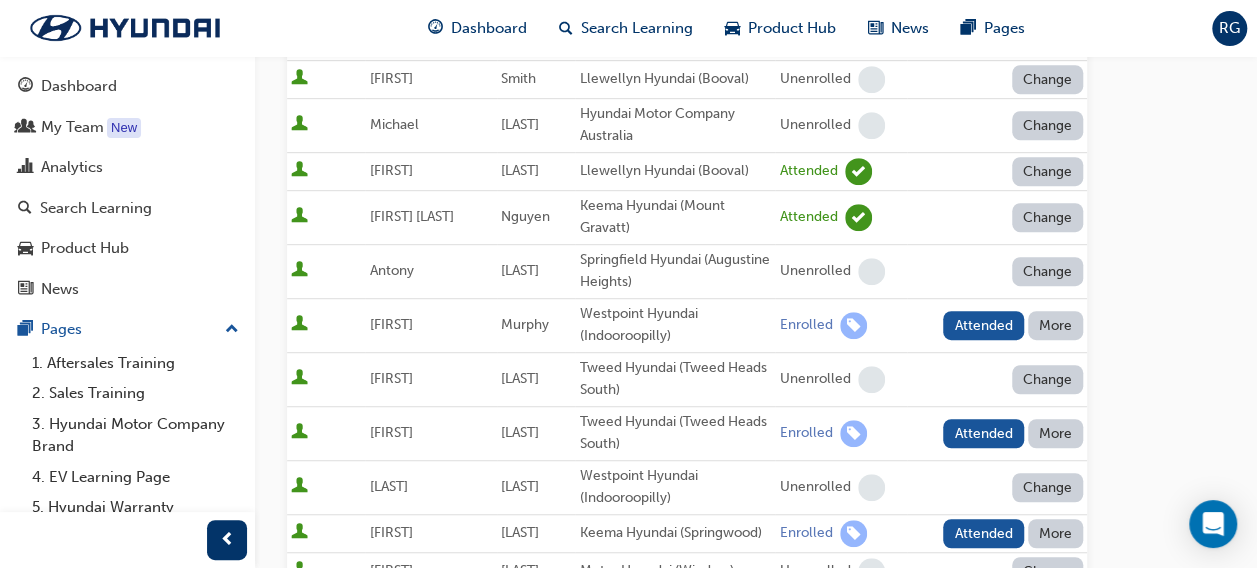 scroll, scrollTop: 488, scrollLeft: 0, axis: vertical 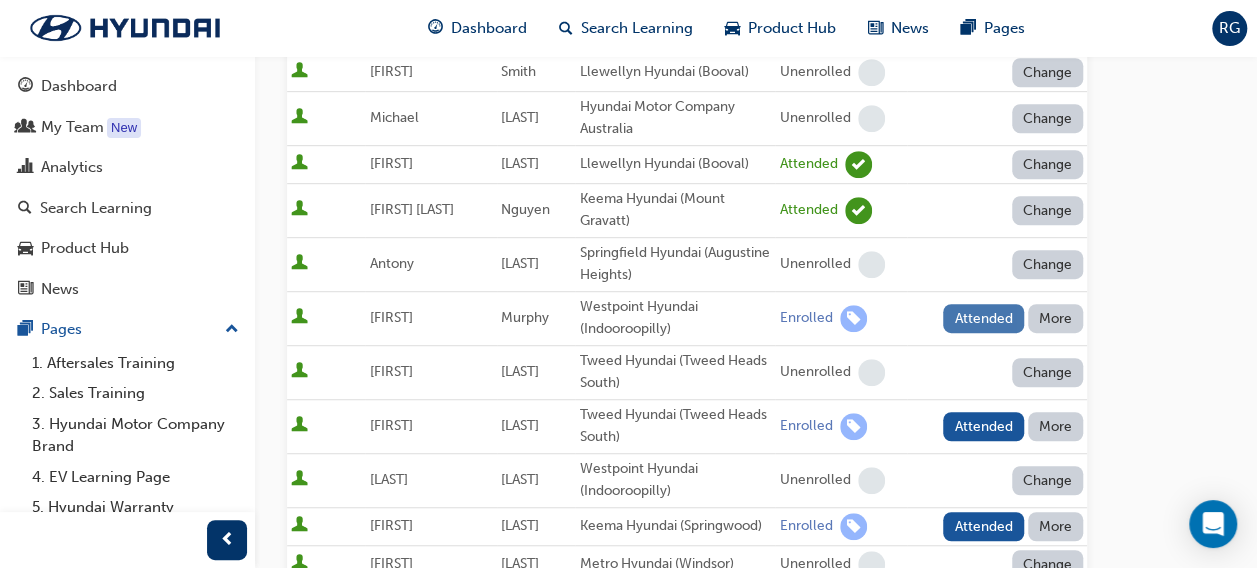 click on "Attended" at bounding box center (983, 318) 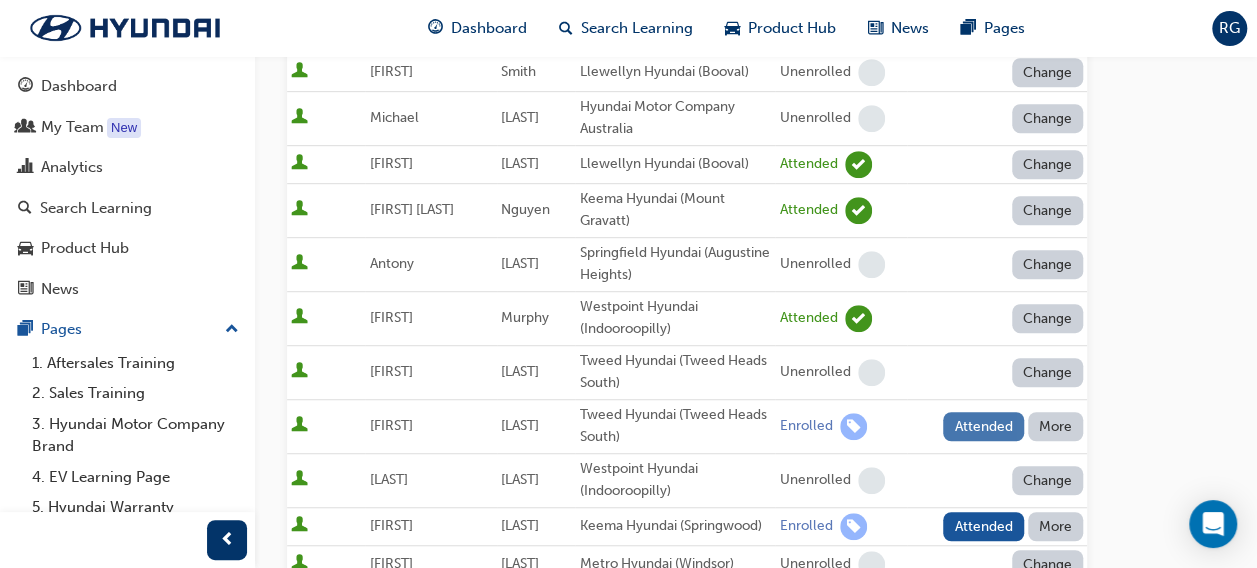 click on "Attended" at bounding box center [983, 426] 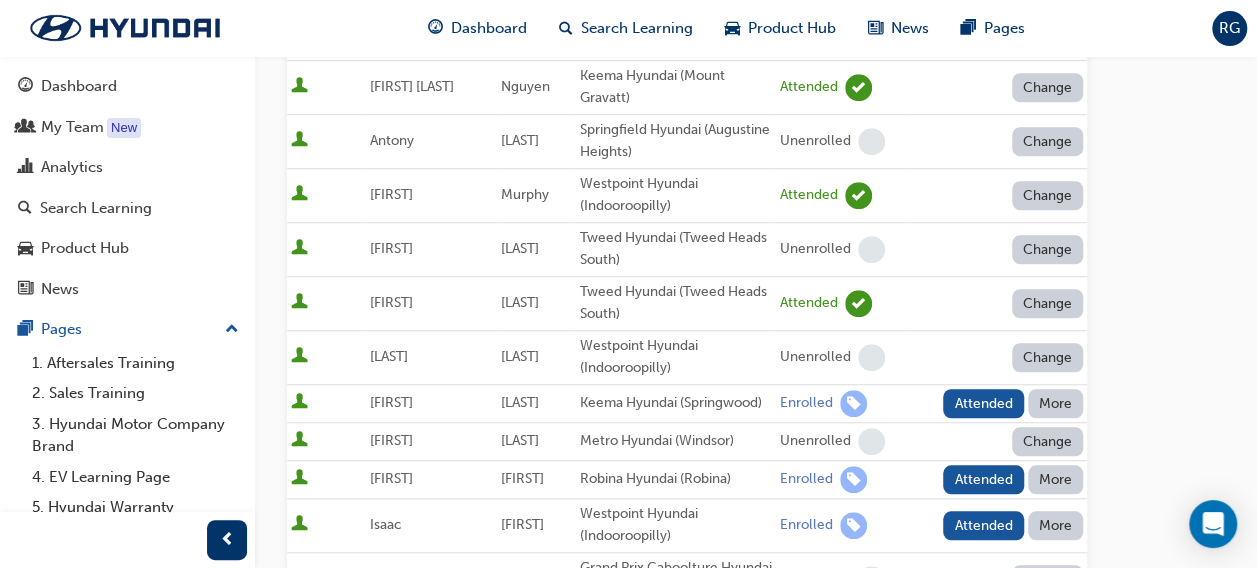 scroll, scrollTop: 674, scrollLeft: 0, axis: vertical 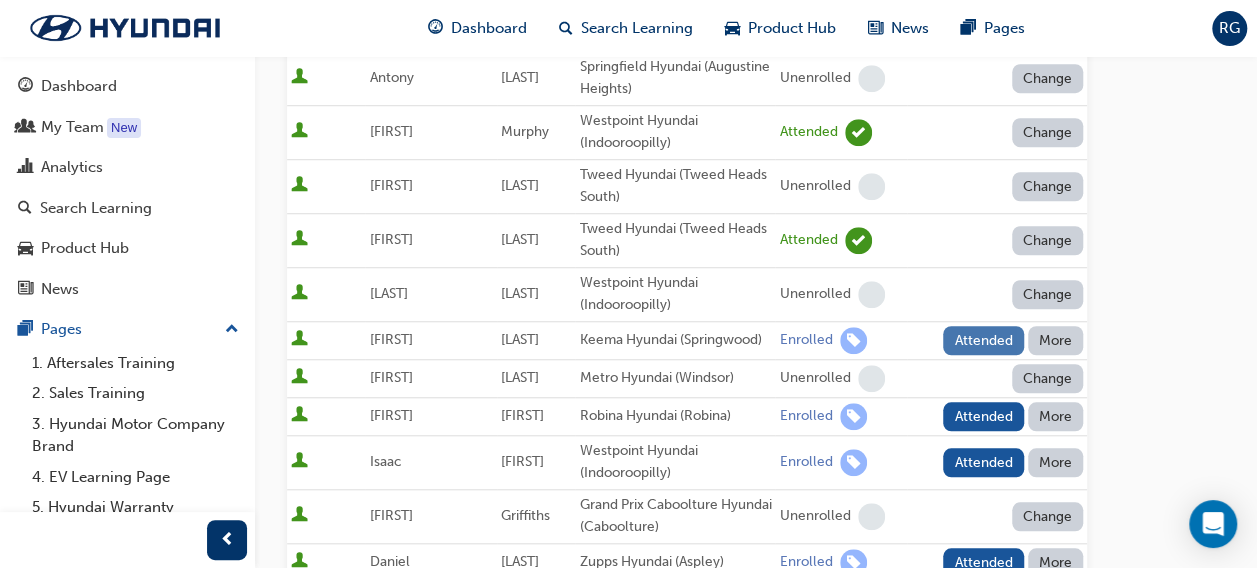 click on "Attended" at bounding box center (983, 340) 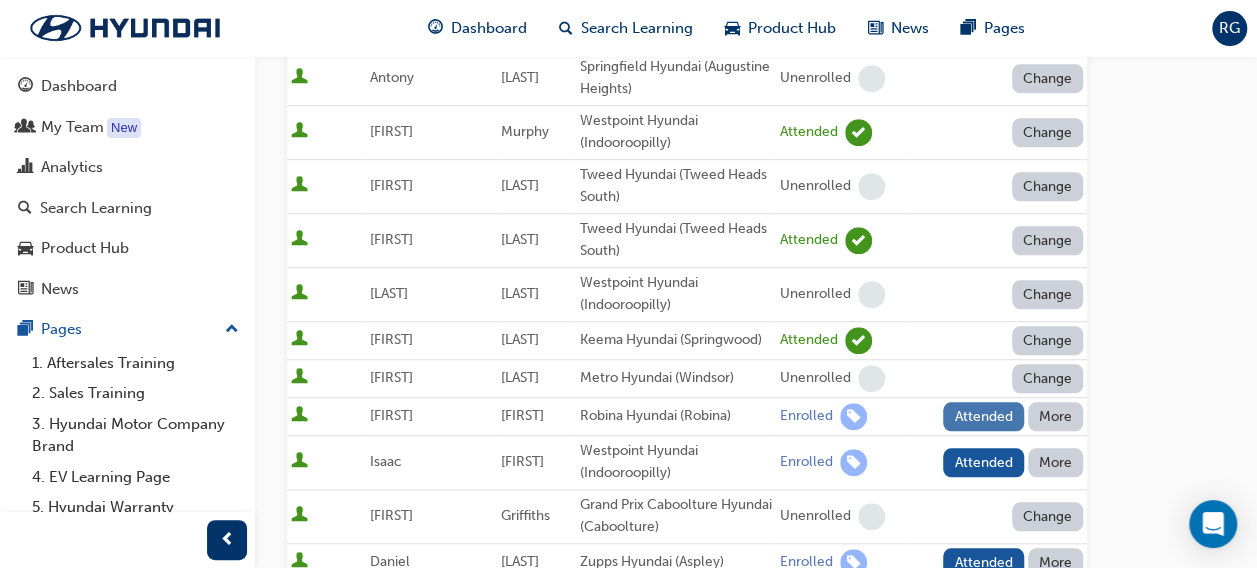 click on "Attended" at bounding box center (983, 416) 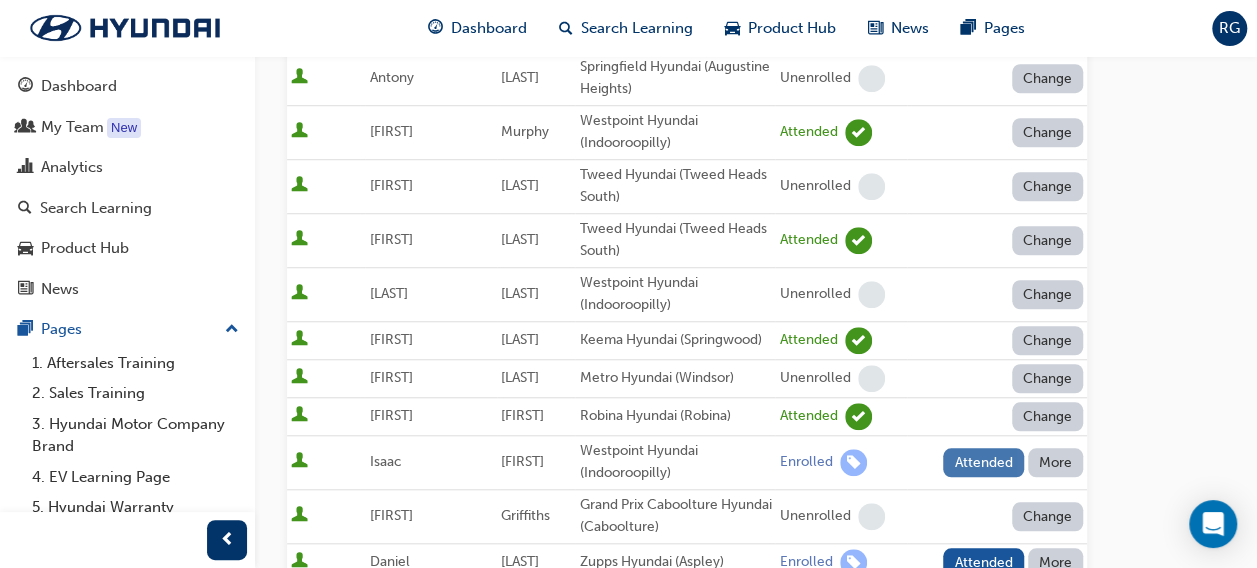 click on "Attended" at bounding box center (983, 462) 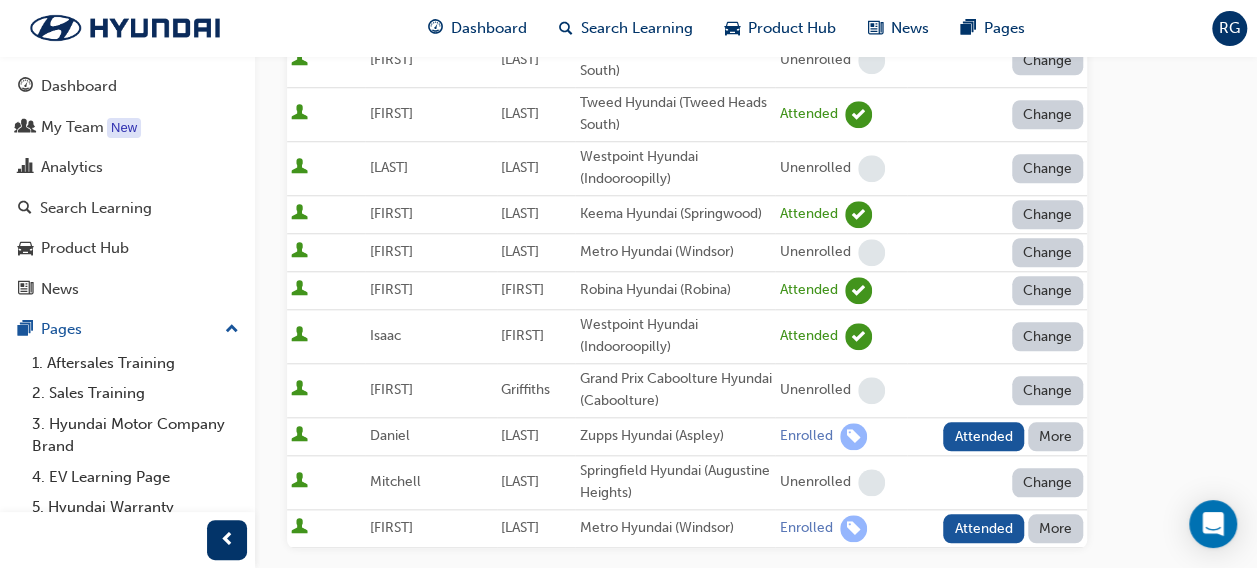 scroll, scrollTop: 810, scrollLeft: 0, axis: vertical 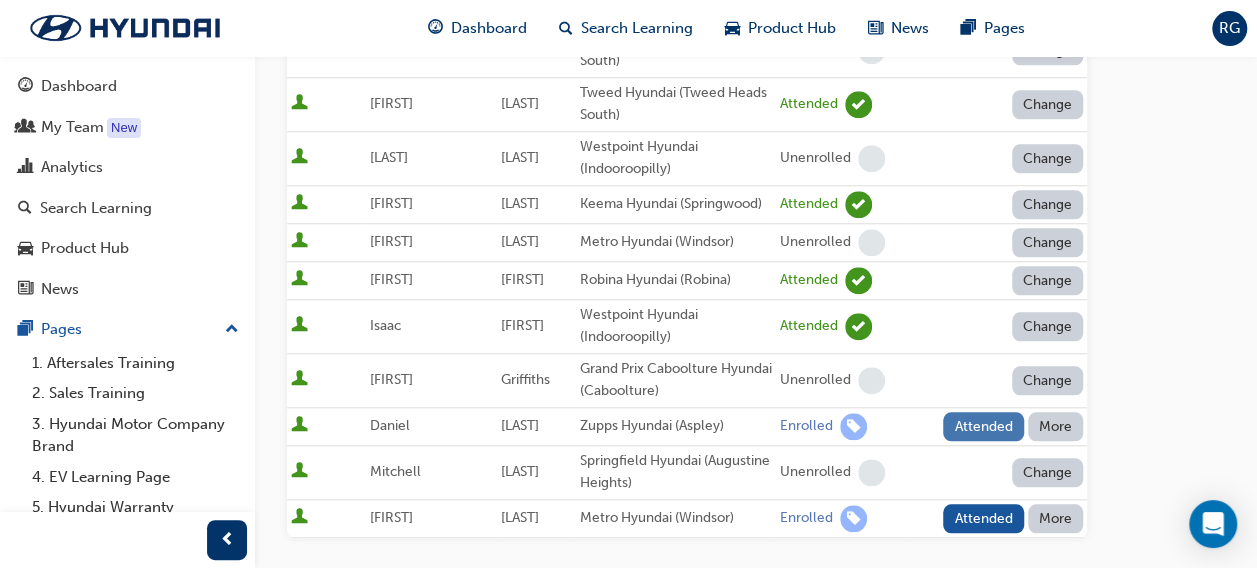 click on "Attended" at bounding box center (983, 426) 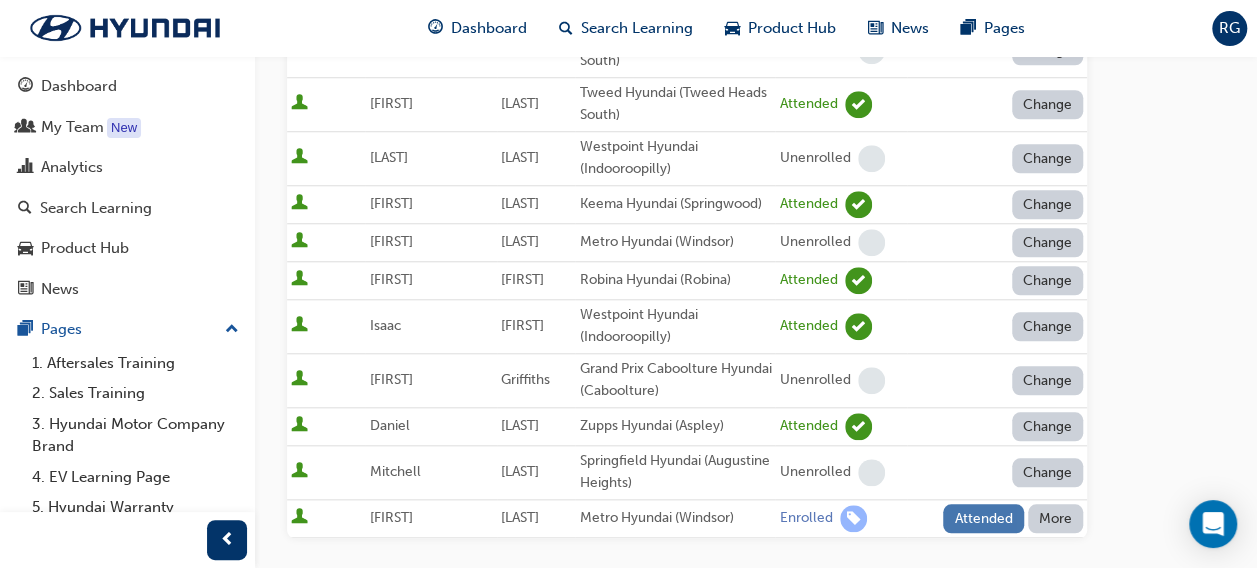 click on "Attended" at bounding box center [983, 518] 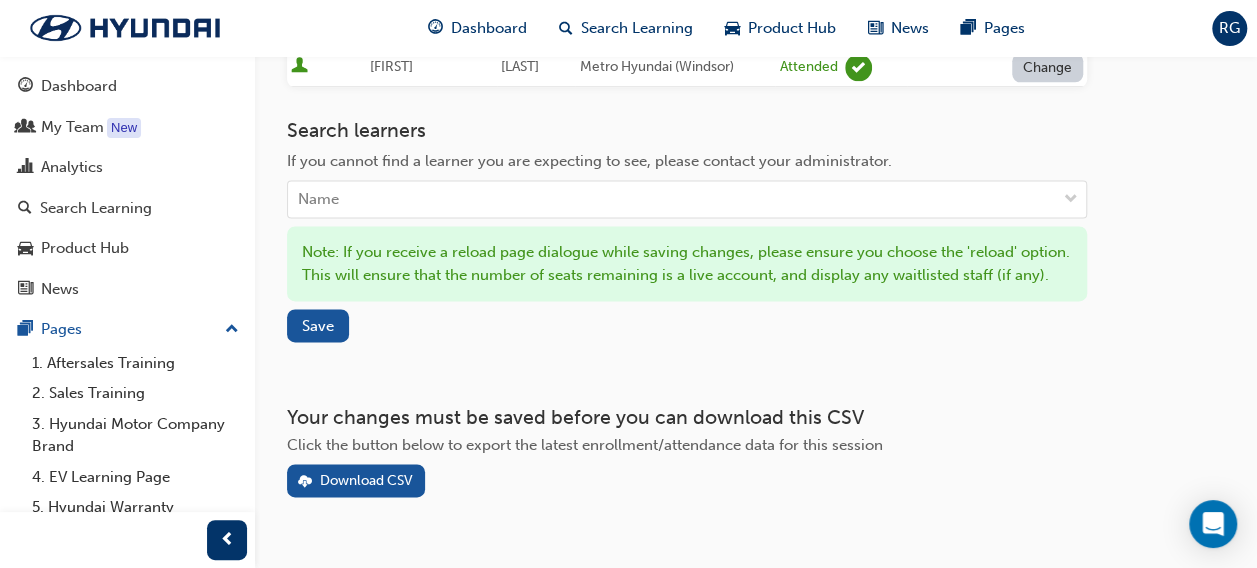 scroll, scrollTop: 1316, scrollLeft: 0, axis: vertical 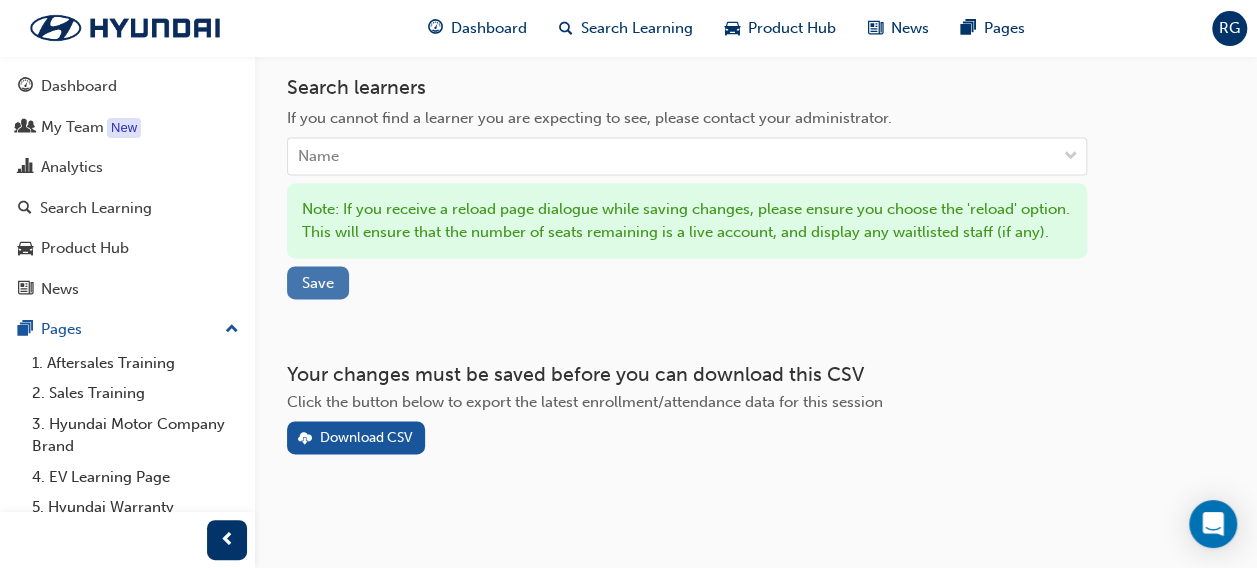 click on "Save" at bounding box center (318, 283) 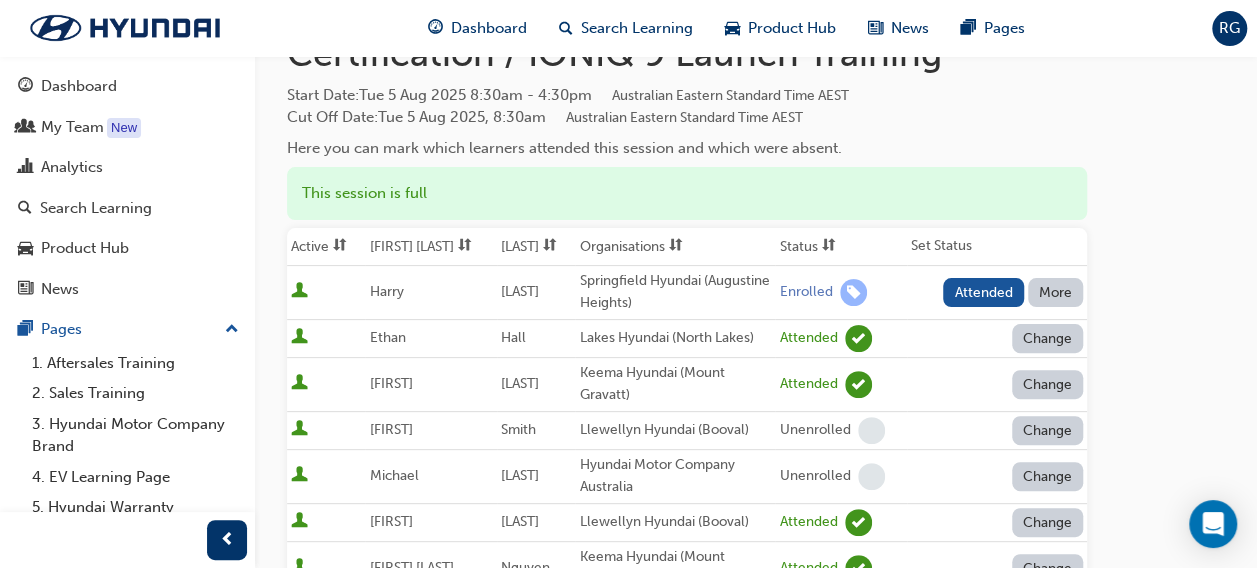 scroll, scrollTop: 0, scrollLeft: 0, axis: both 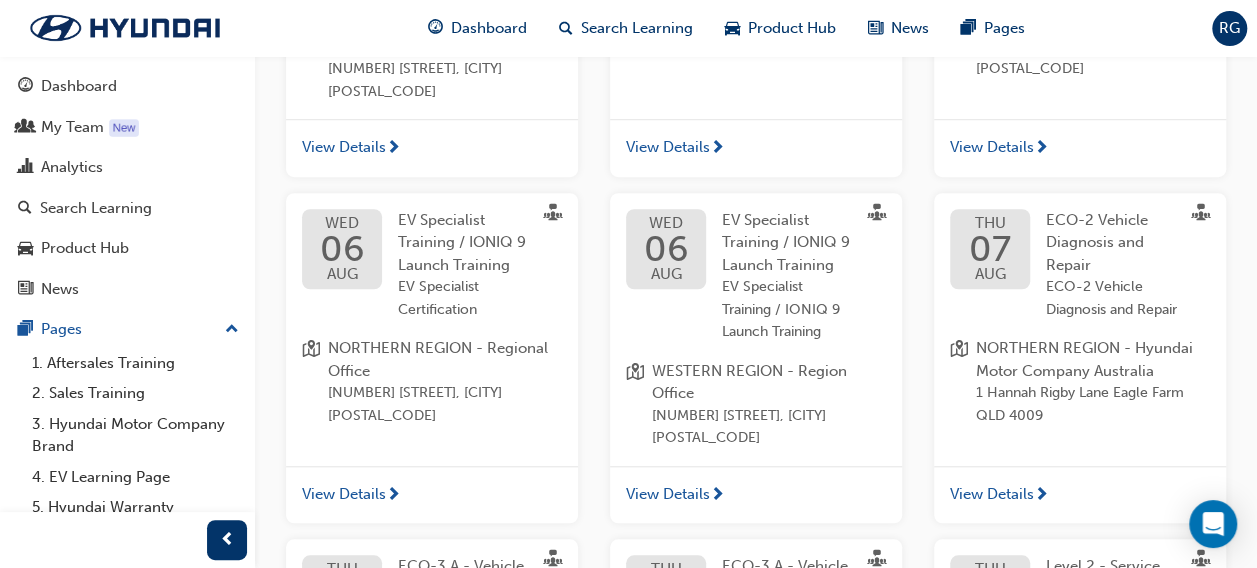 click on "EV Specialist Training / IONIQ 9 Launch Training EV Specialist Certification" at bounding box center [464, 265] 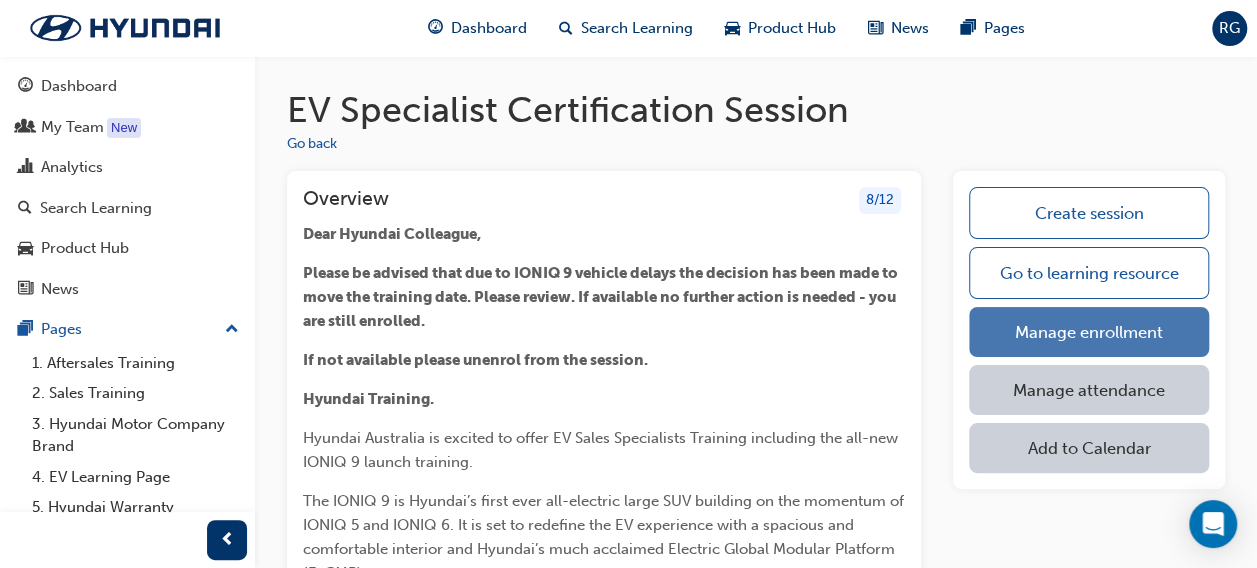 click on "Manage enrollment" at bounding box center (1089, 332) 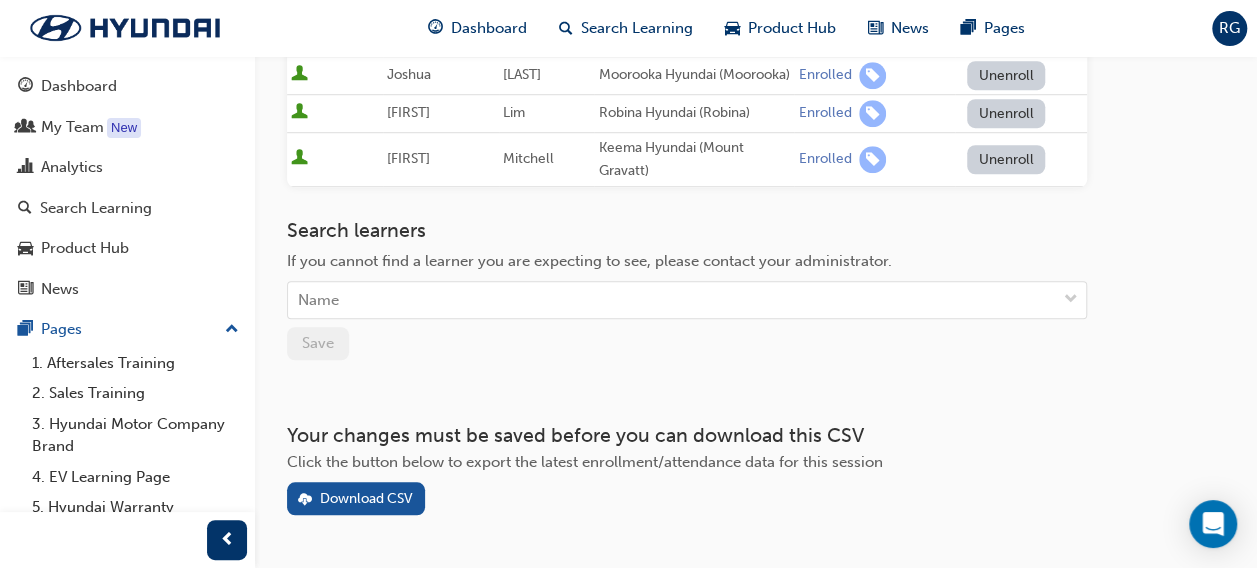 scroll, scrollTop: 762, scrollLeft: 0, axis: vertical 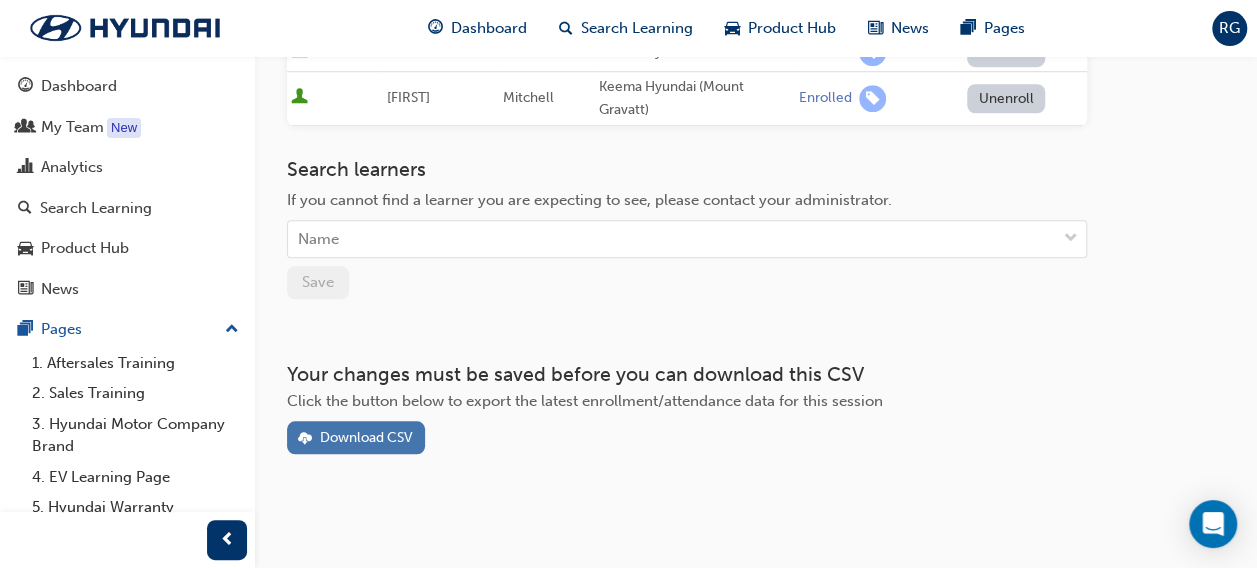 click on "Download CSV" at bounding box center [366, 437] 